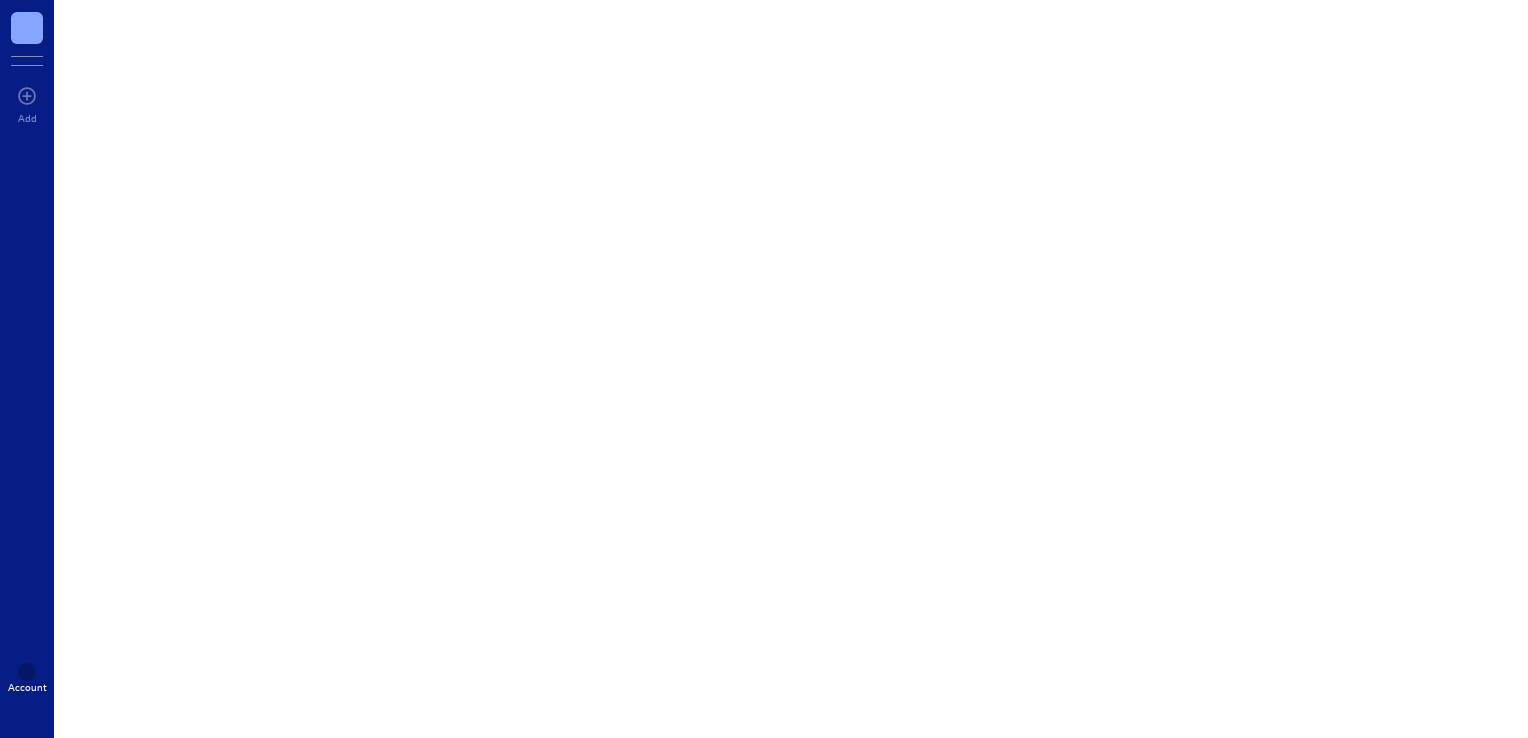 scroll, scrollTop: 0, scrollLeft: 0, axis: both 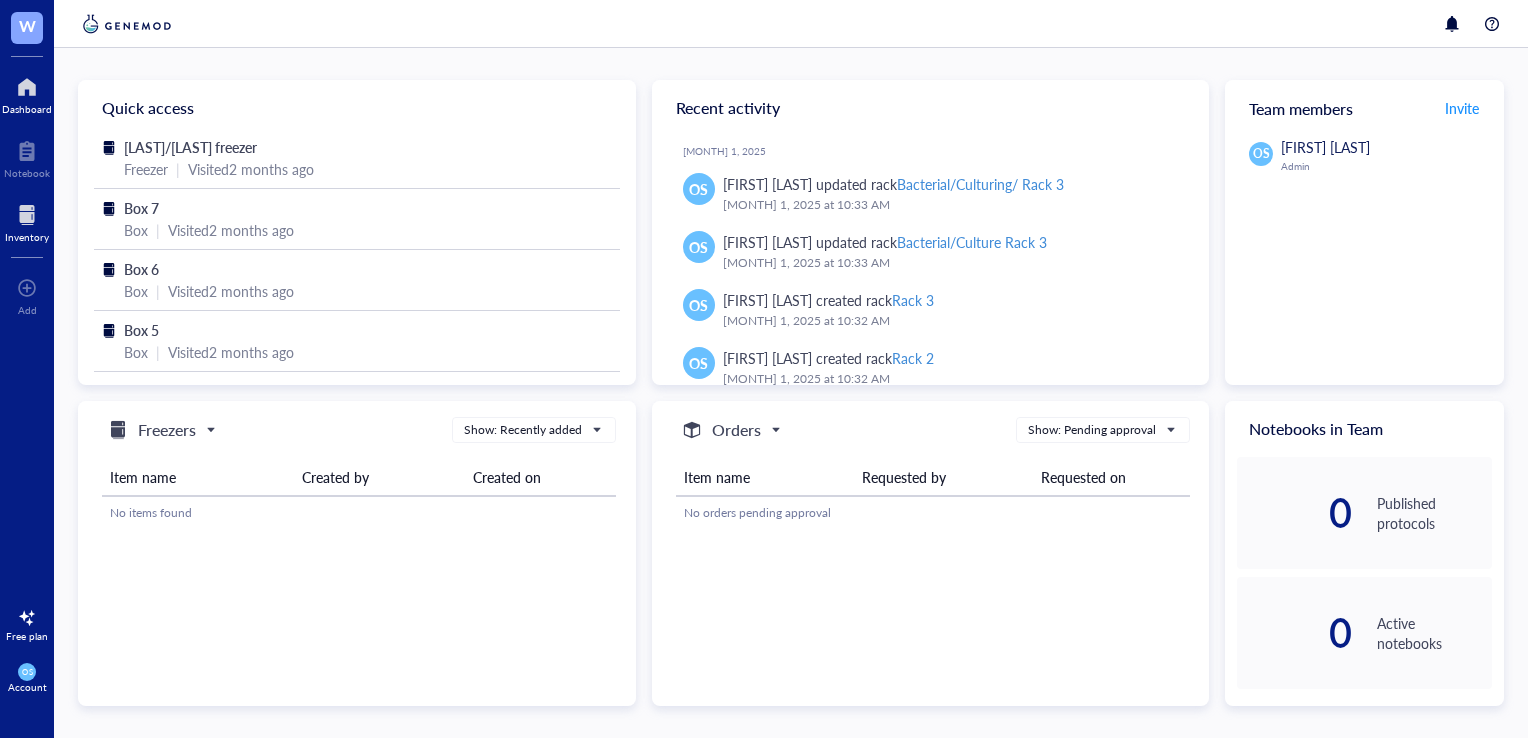 click at bounding box center [27, 215] 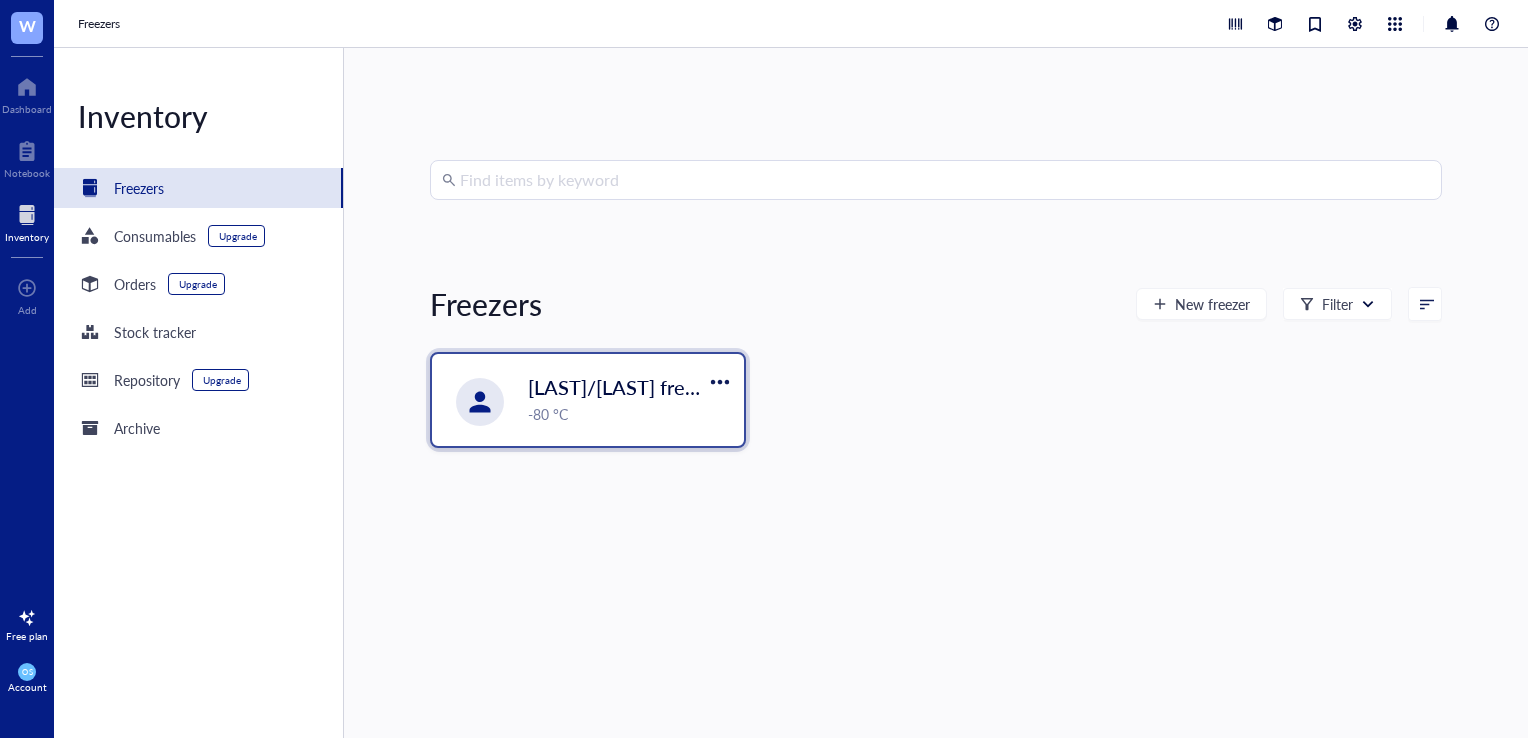 click on "[LAST]/[LAST] freezer -80 °C" at bounding box center (588, 400) 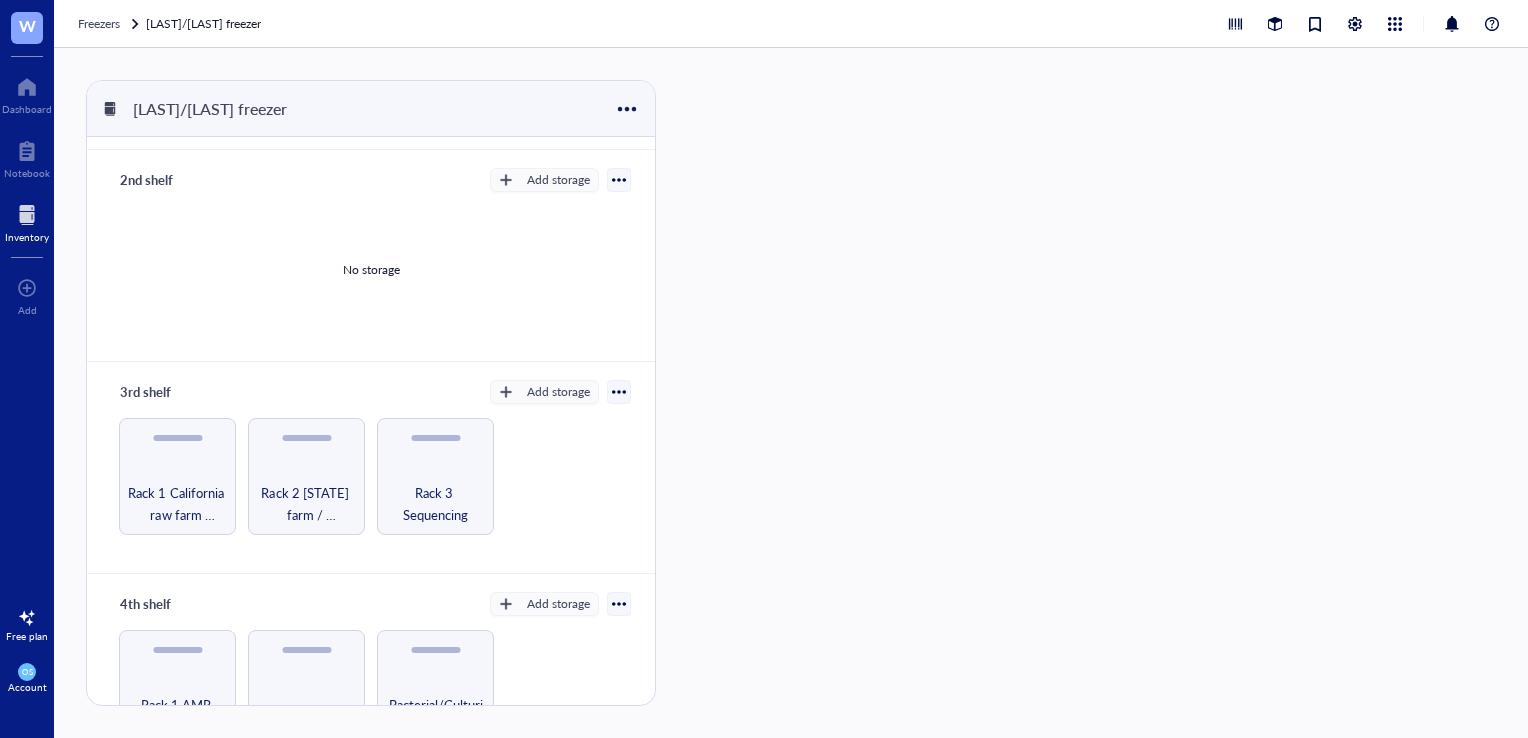 scroll, scrollTop: 263, scrollLeft: 0, axis: vertical 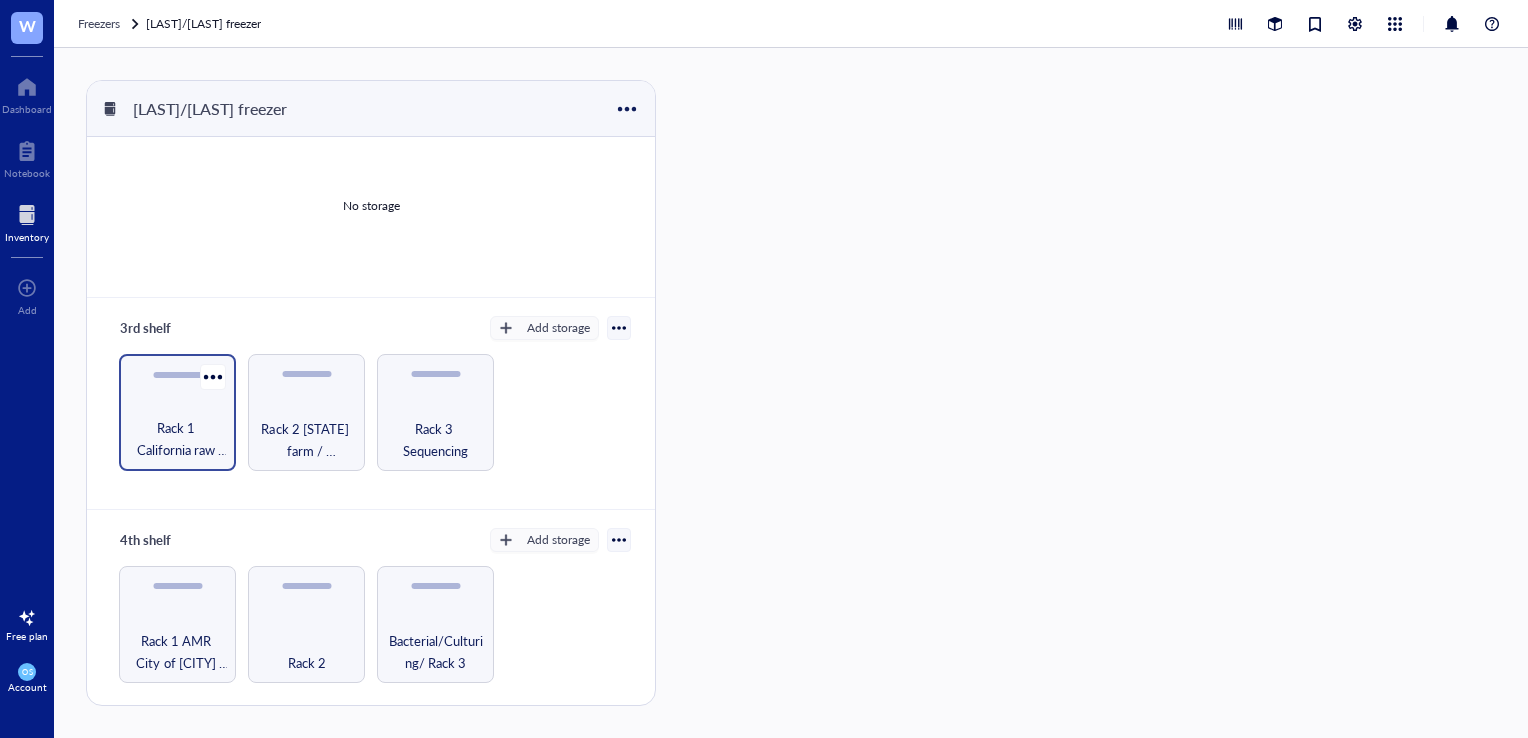 click on "Rack 1 California raw farm samples" at bounding box center (177, 412) 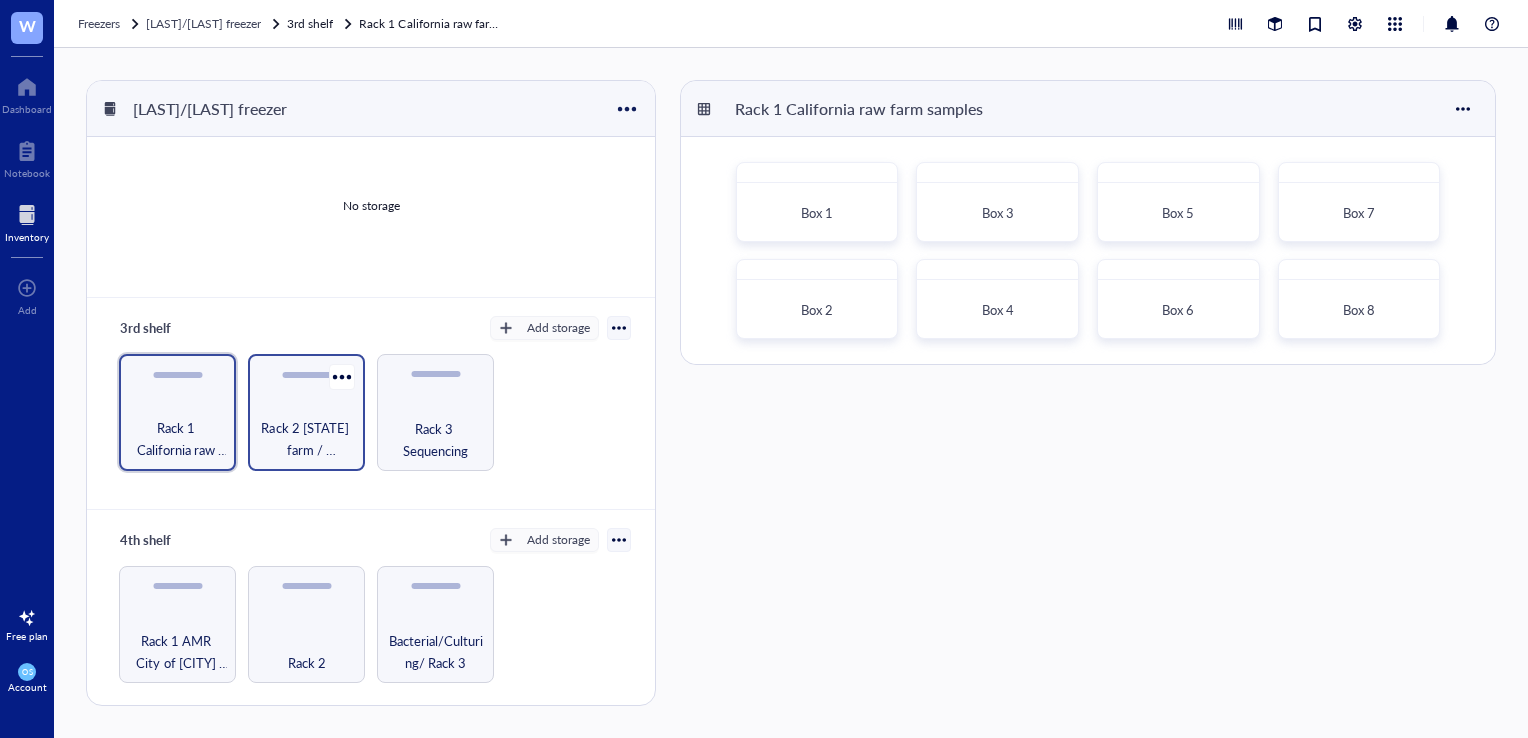click on "Rack 2 [STATE] farm / [COUNTY] County Jail/Influenza Challenge study" at bounding box center (306, 412) 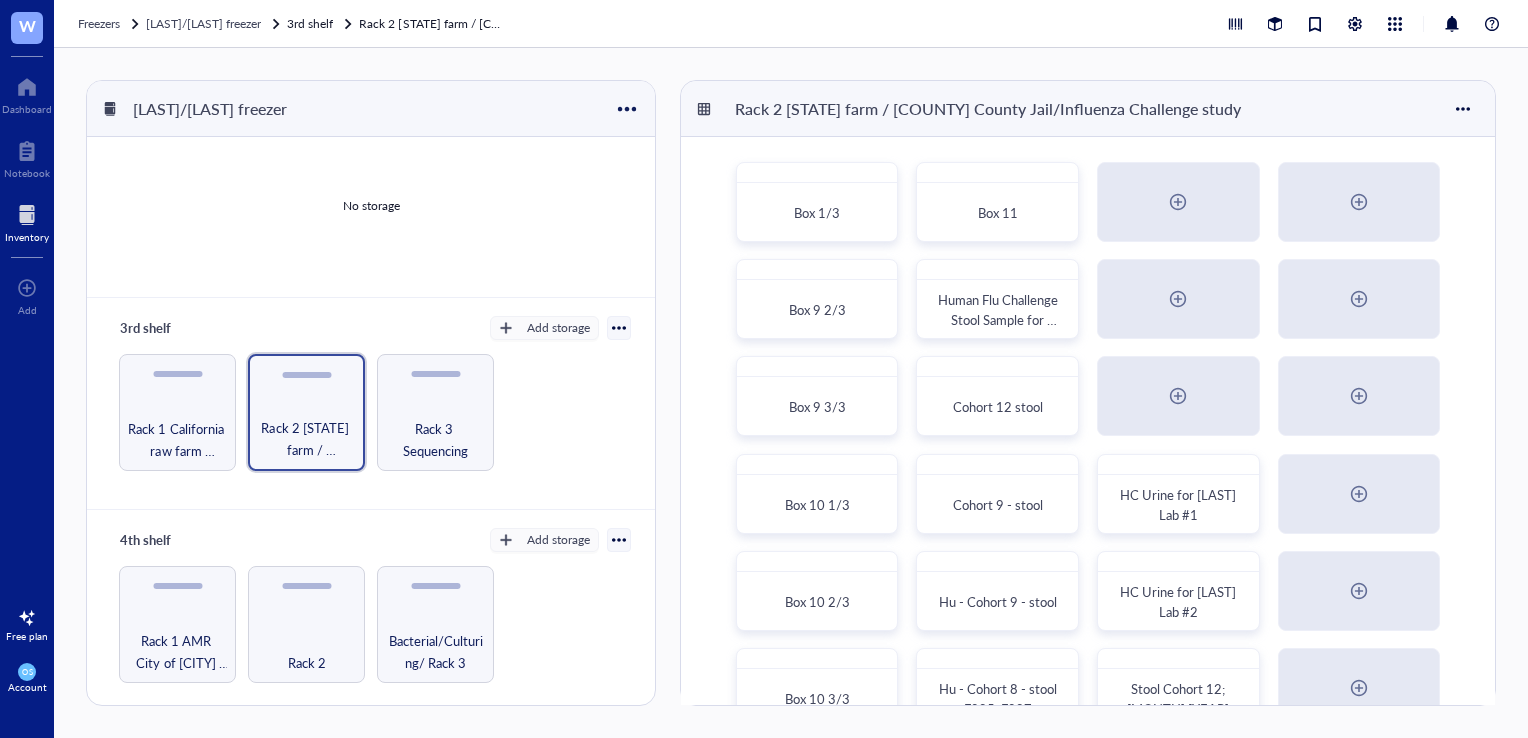 scroll, scrollTop: 47, scrollLeft: 0, axis: vertical 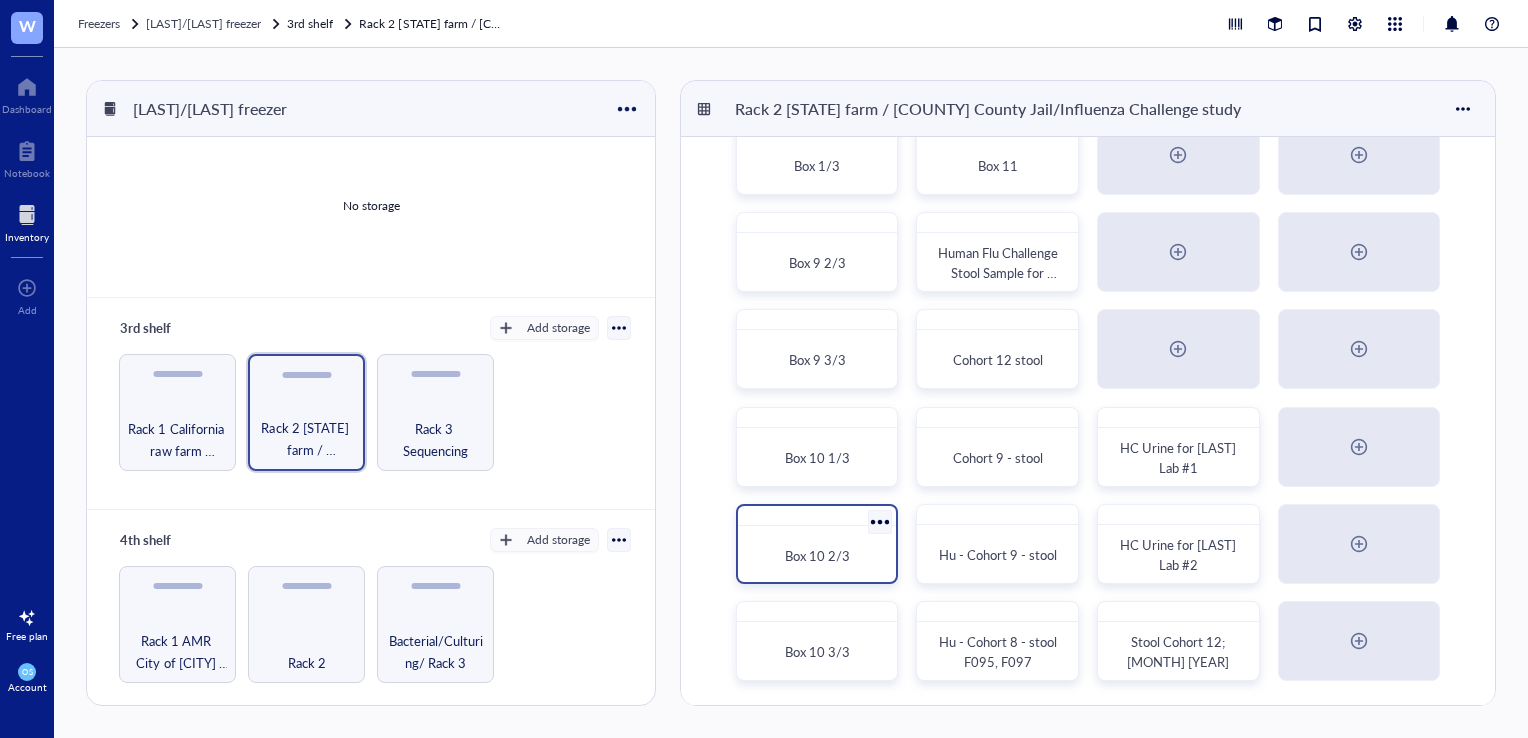 click on "Box 10 2/3" at bounding box center (817, 556) 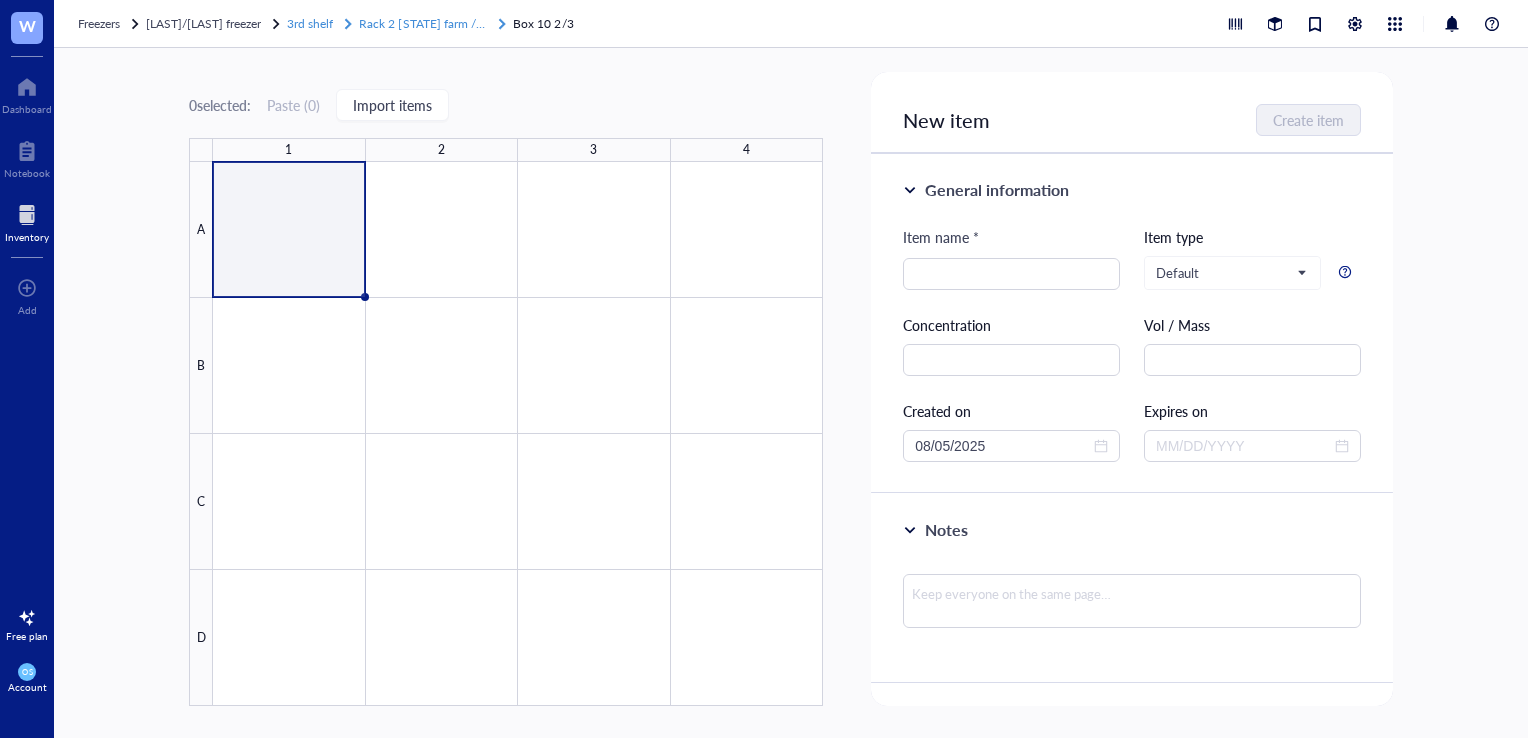 click on "Rack 2 [STATE] farm / [COUNTY] County Jail/Influenza Challenge study" at bounding box center (549, 23) 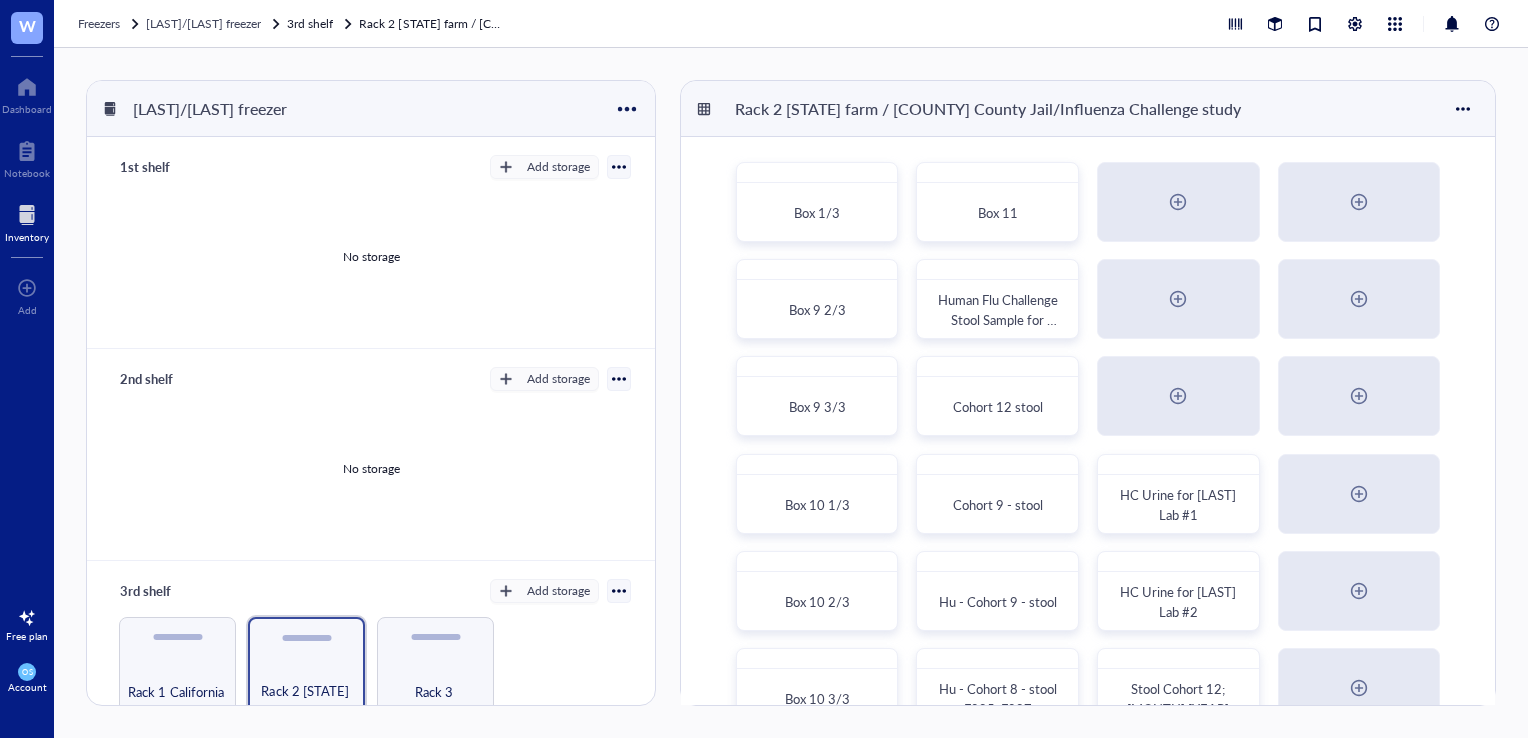 scroll, scrollTop: 140, scrollLeft: 0, axis: vertical 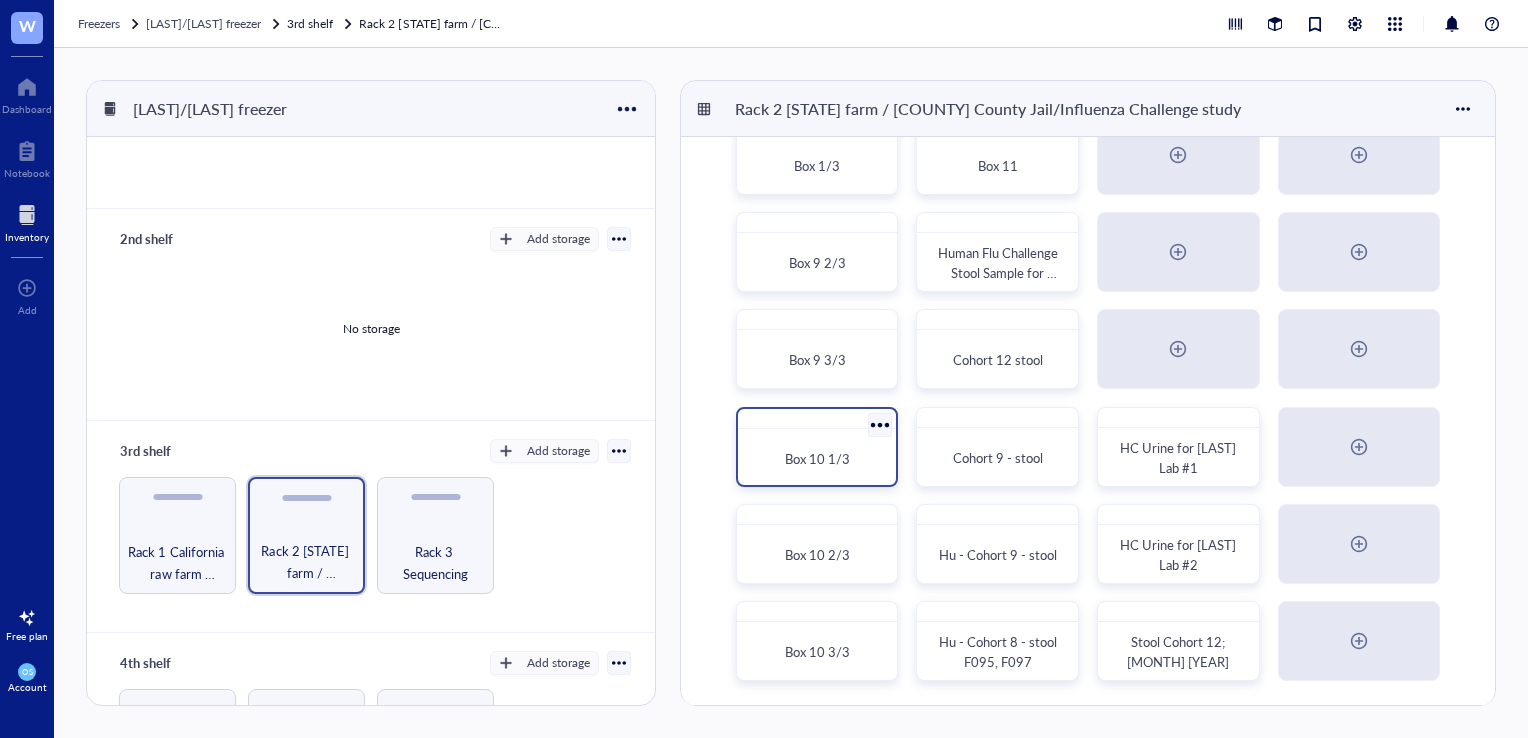click on "Box 10 1/3" at bounding box center [817, 459] 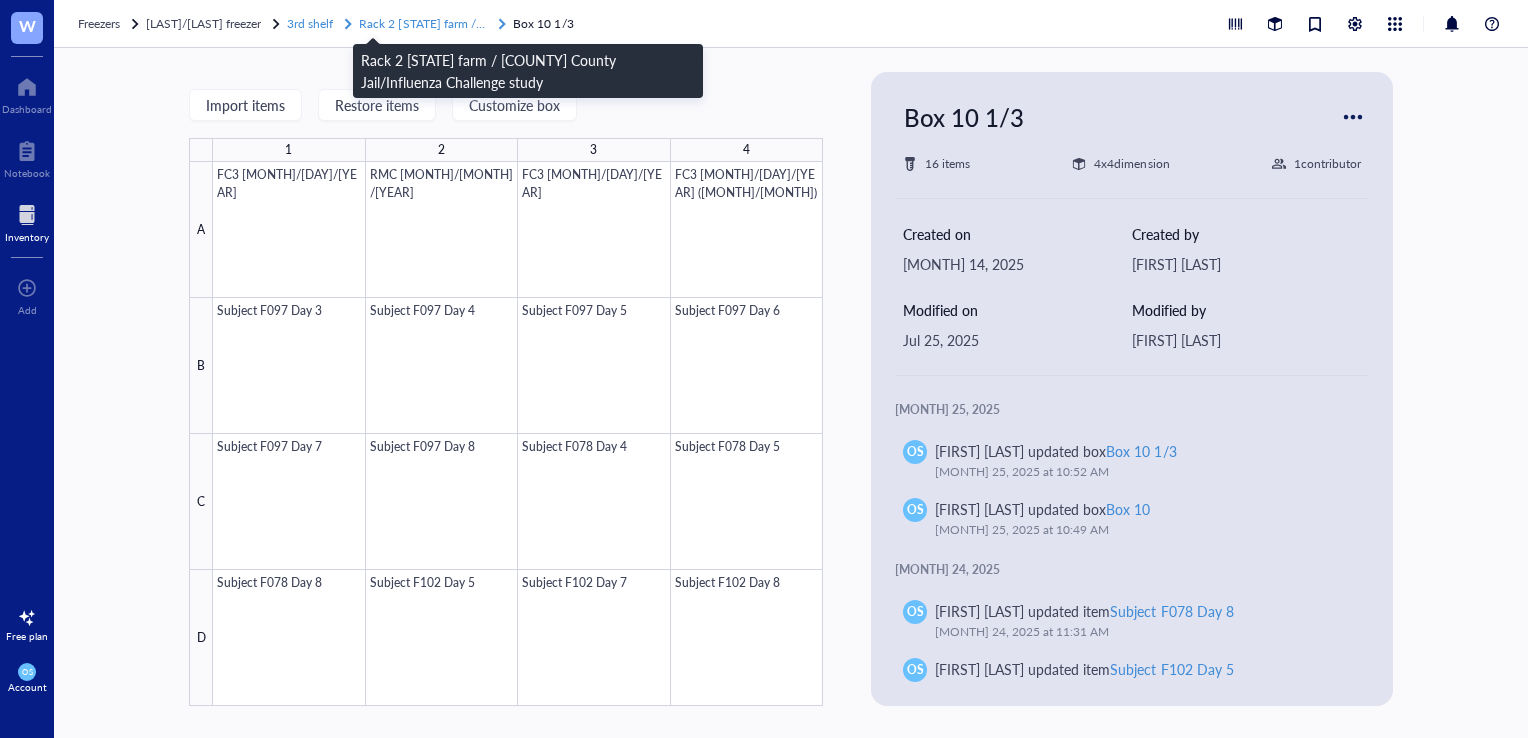 click on "Rack 2 [STATE] farm / [COUNTY] County Jail/Influenza Challenge study" at bounding box center (549, 23) 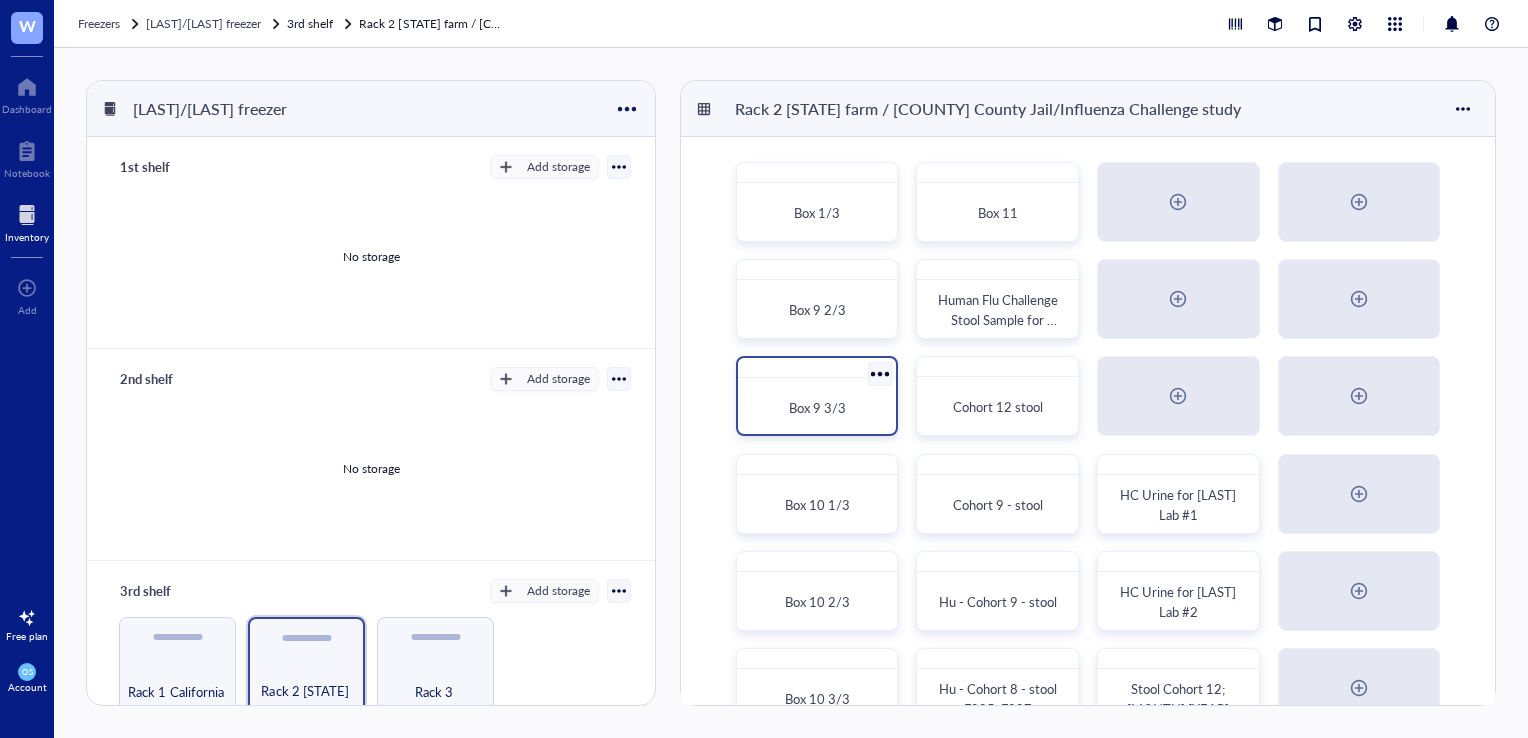 scroll, scrollTop: 47, scrollLeft: 0, axis: vertical 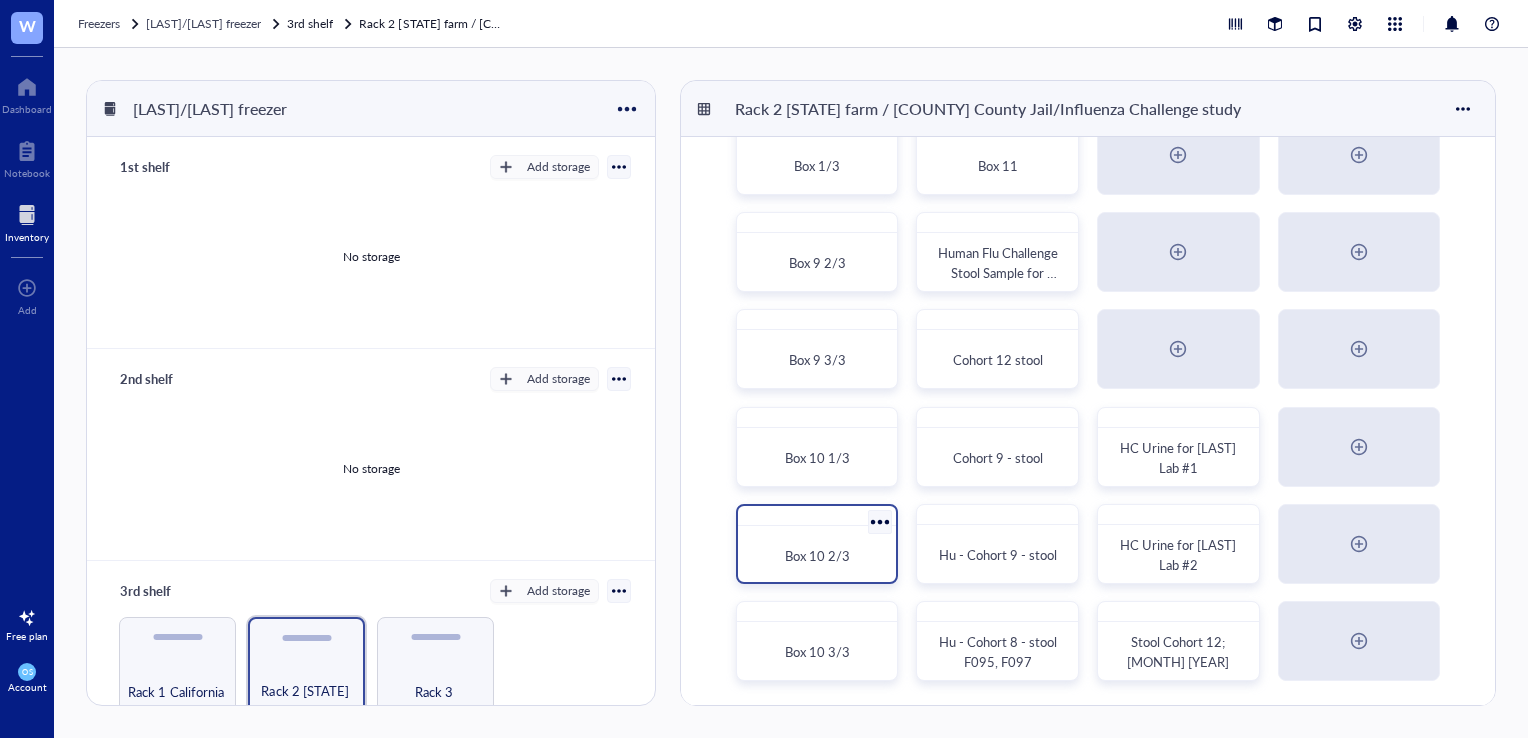 click on "Box 10 2/3" at bounding box center (817, 556) 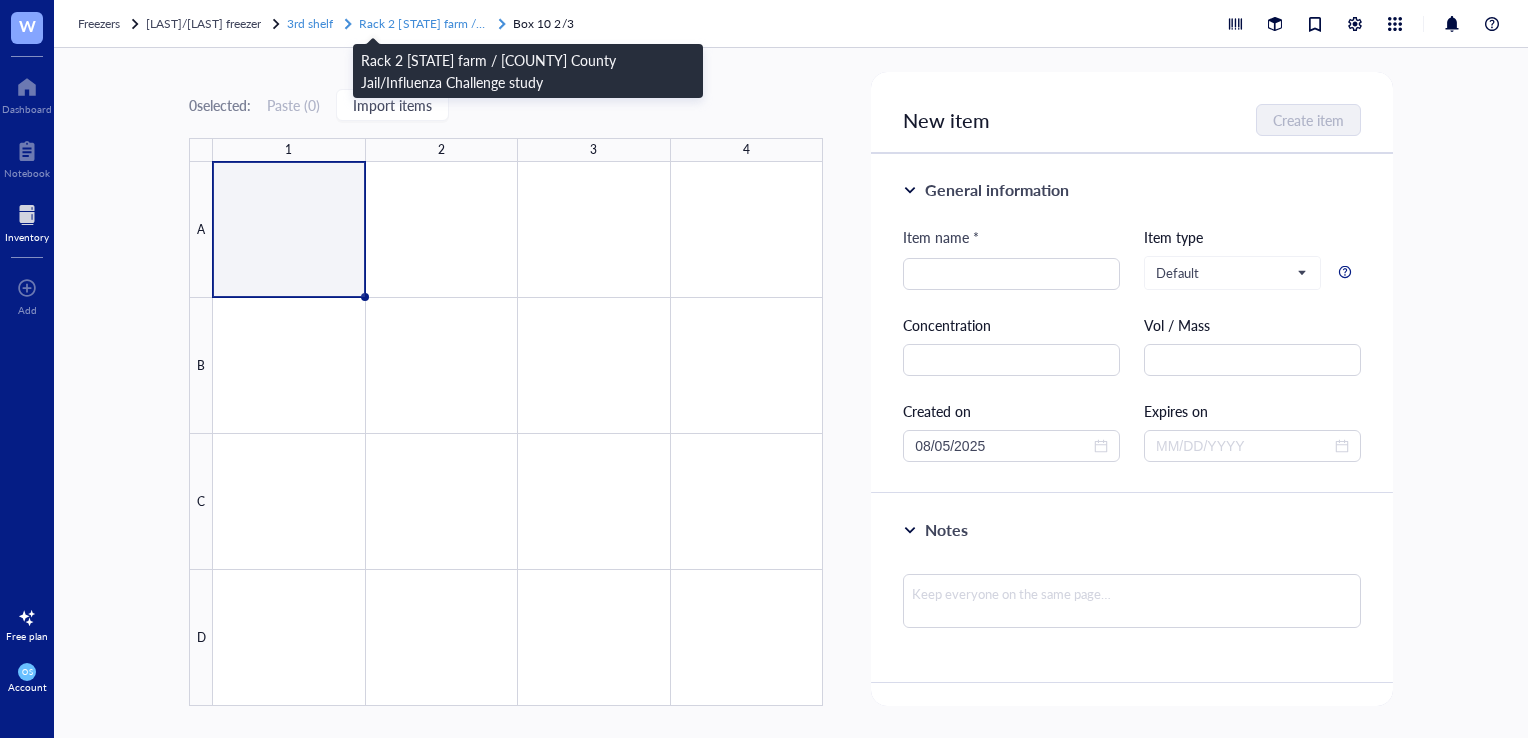click on "Rack 2 [STATE] farm / [COUNTY] County Jail/Influenza Challenge study" at bounding box center (549, 23) 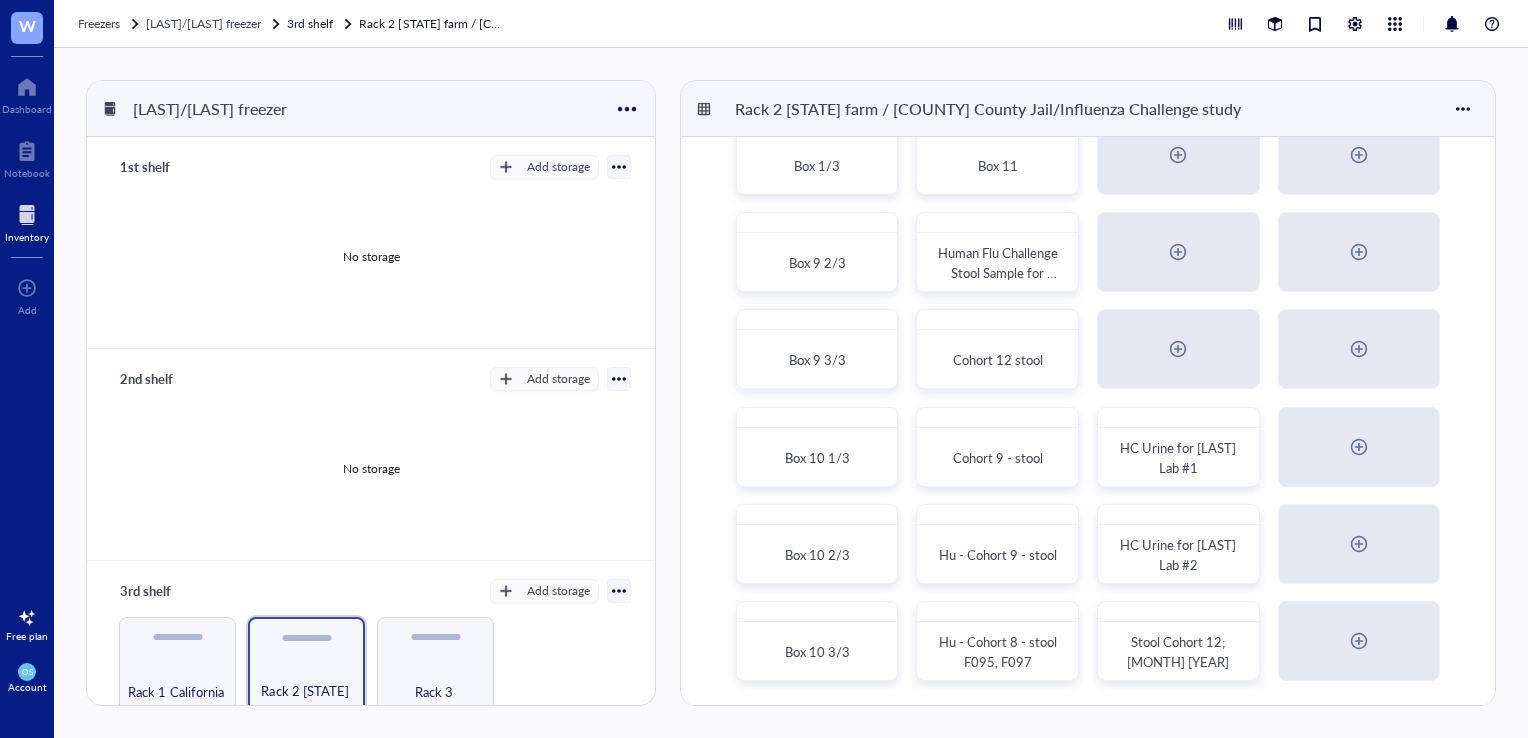 scroll, scrollTop: 0, scrollLeft: 0, axis: both 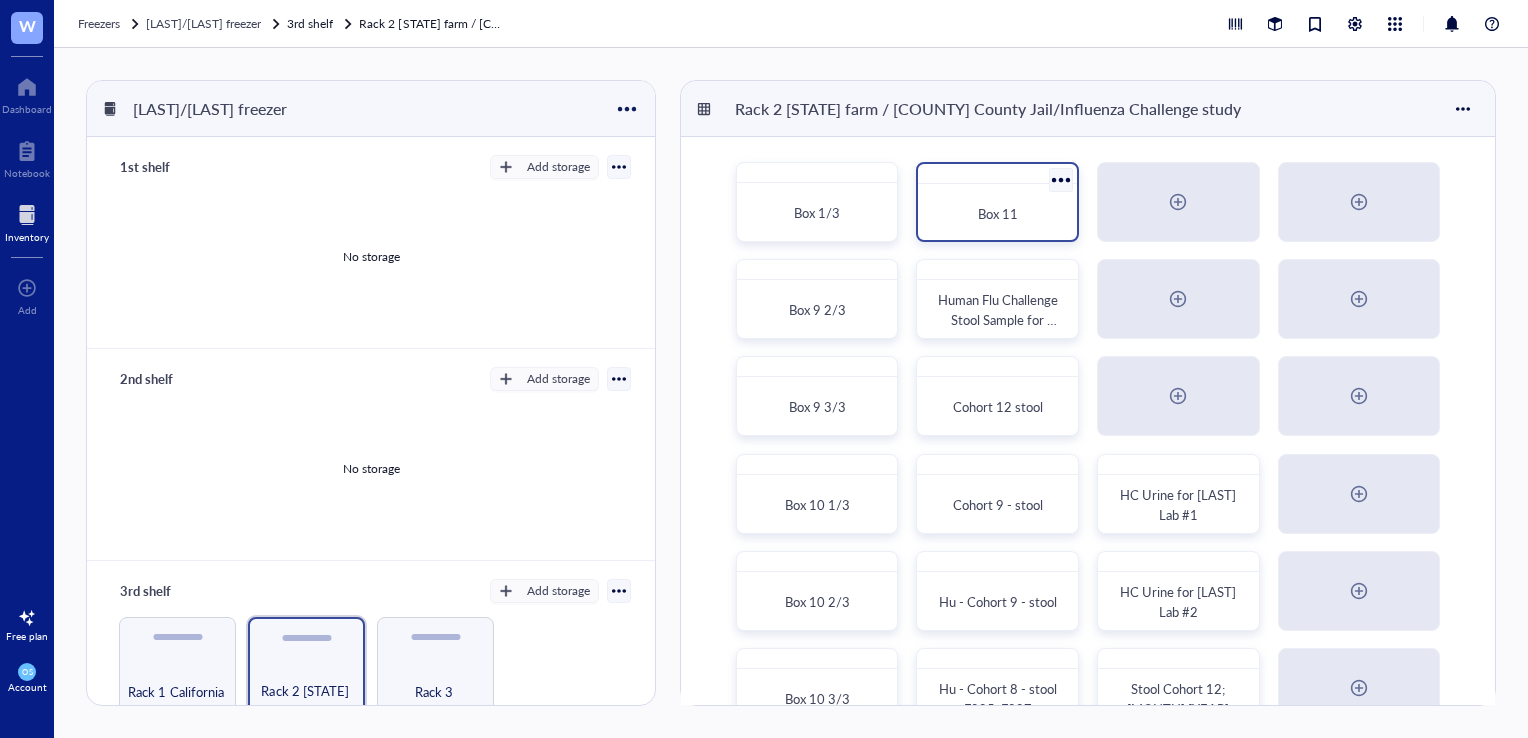 click on "Box 11" at bounding box center [997, 214] 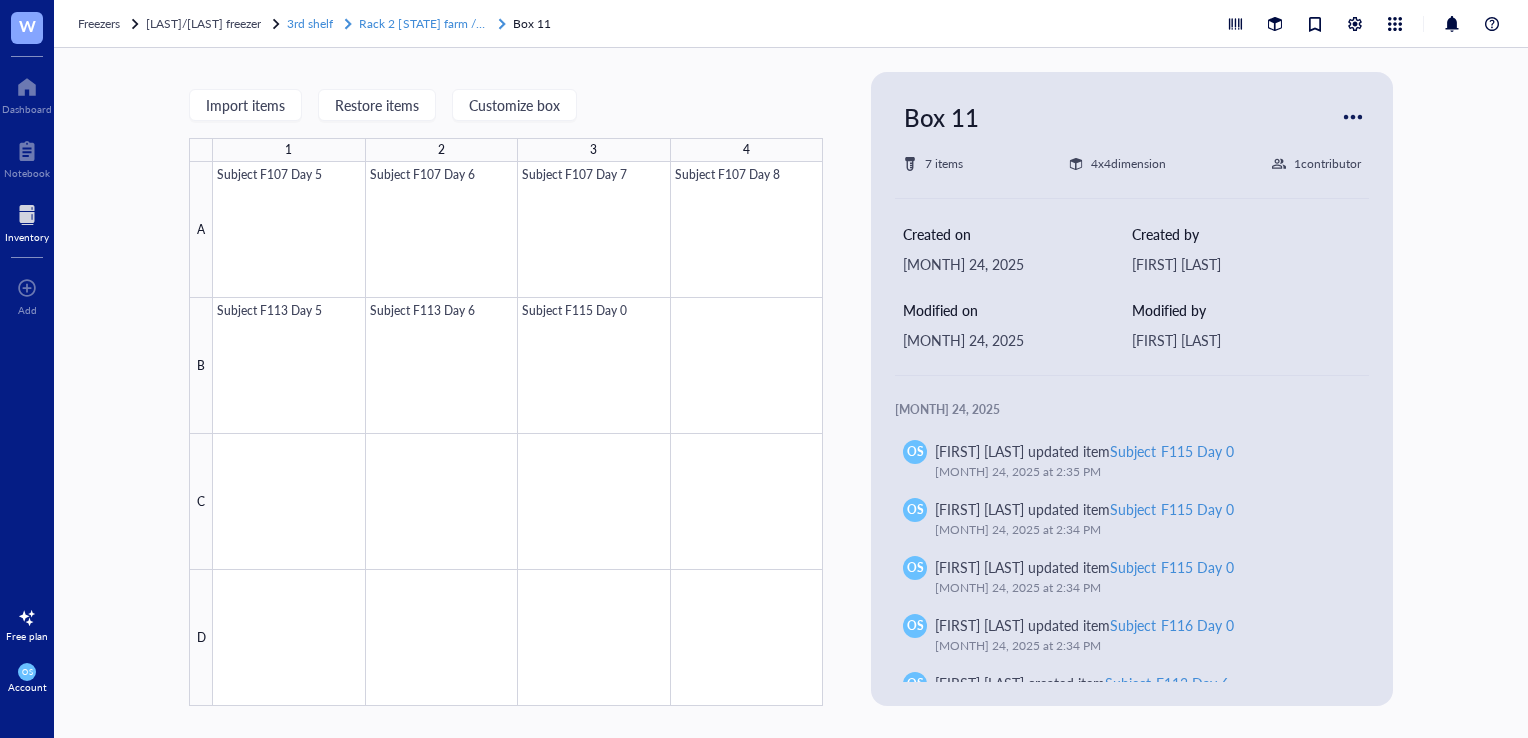 click on "Rack 2 [STATE] farm / [COUNTY] County Jail/Influenza Challenge study" at bounding box center [549, 23] 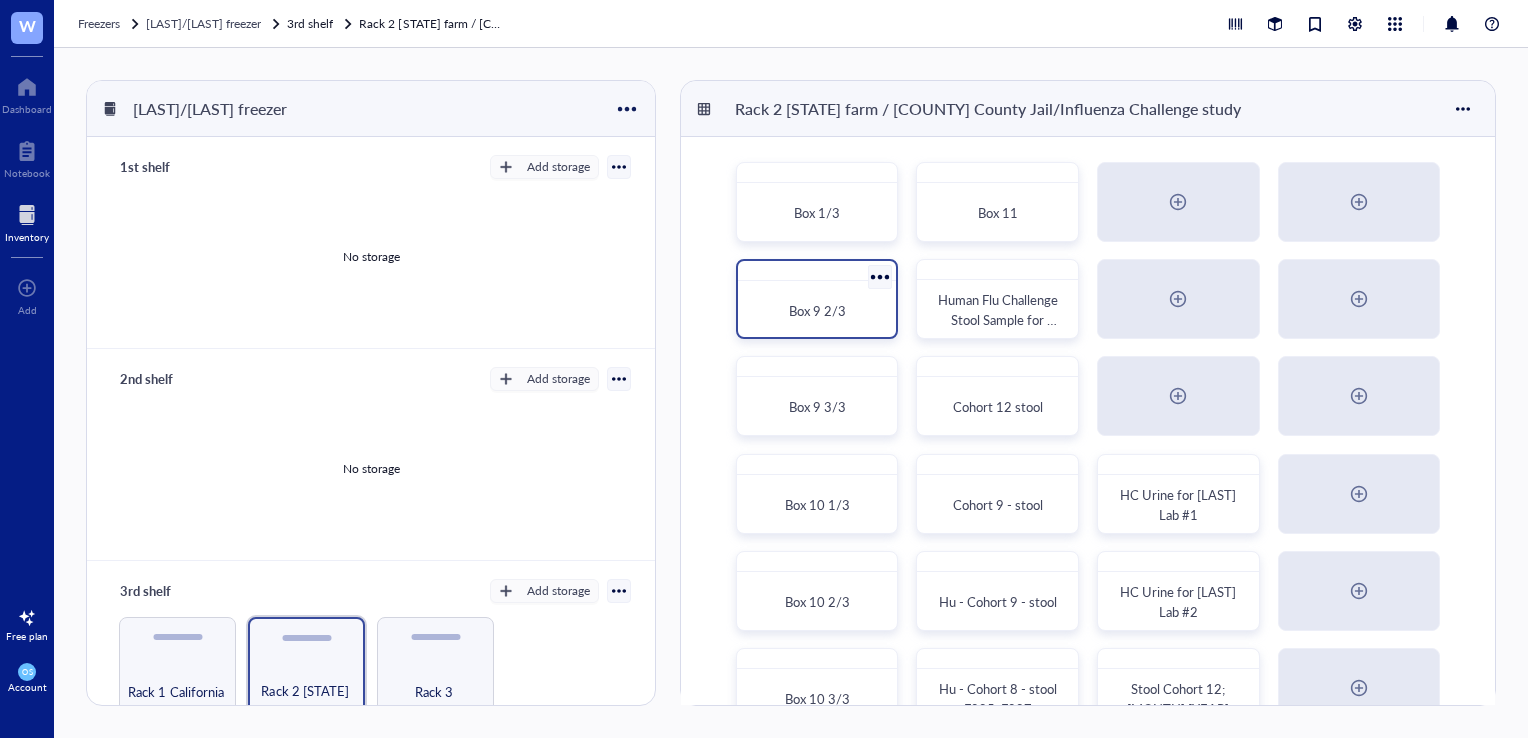 scroll, scrollTop: 47, scrollLeft: 0, axis: vertical 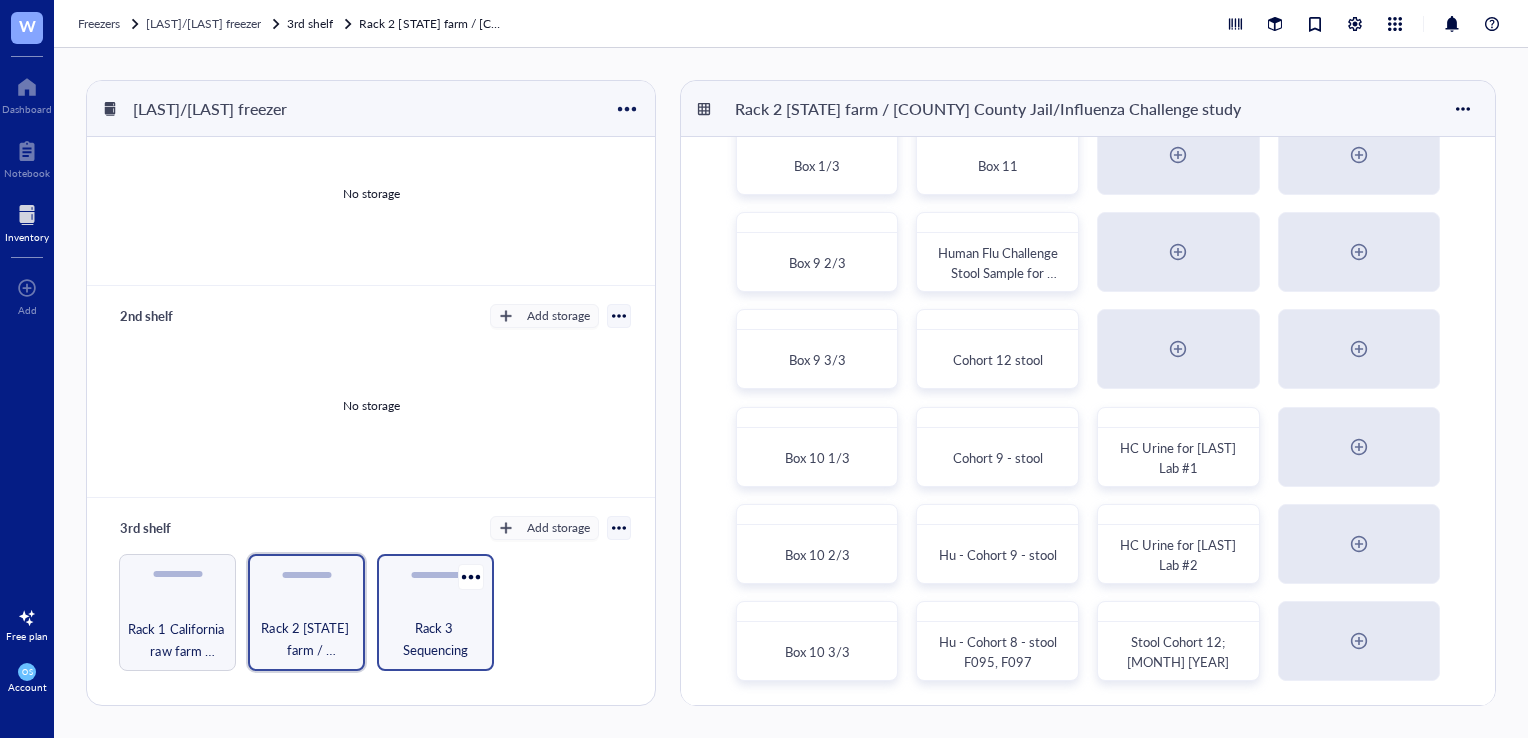 click on "Rack 3 Sequencing" at bounding box center [435, 612] 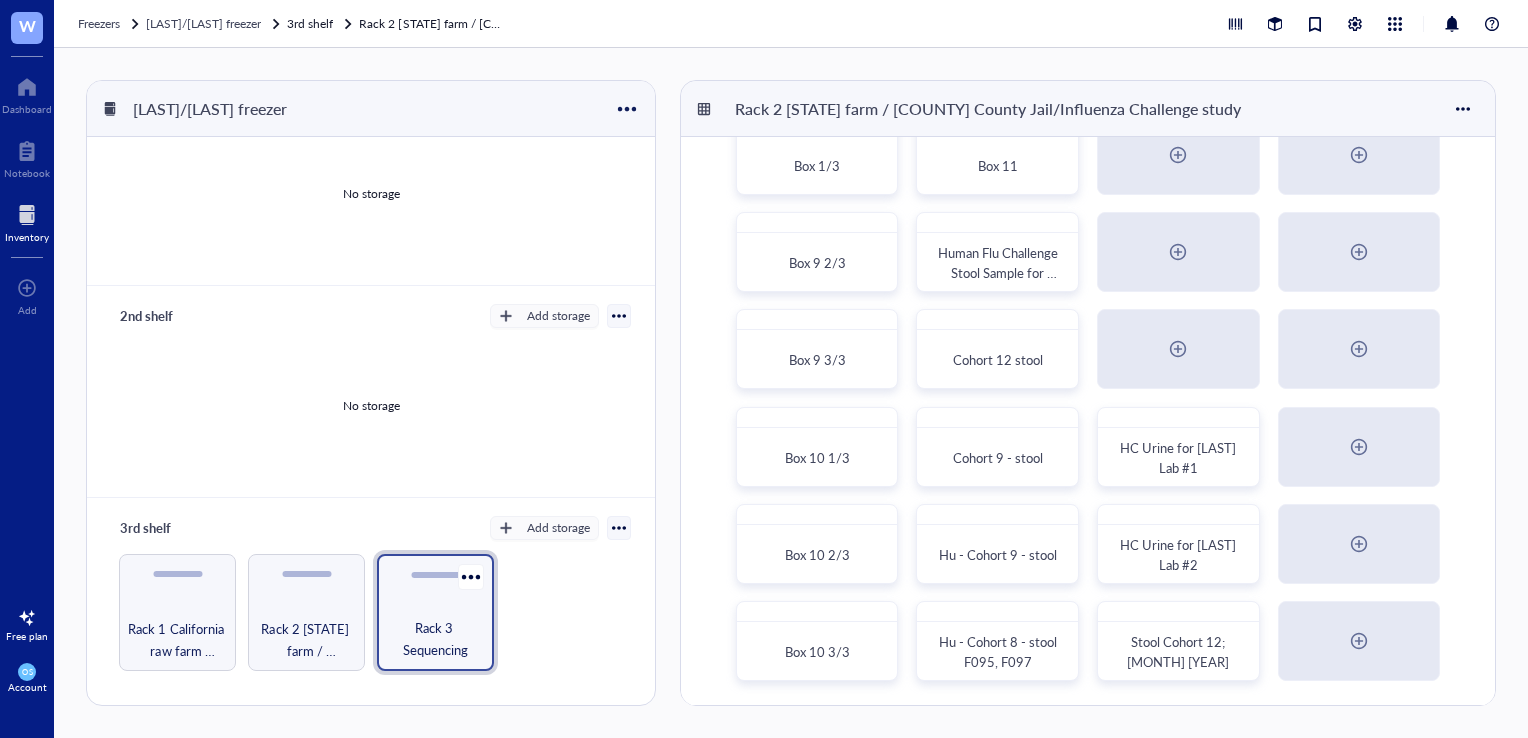 scroll, scrollTop: 0, scrollLeft: 0, axis: both 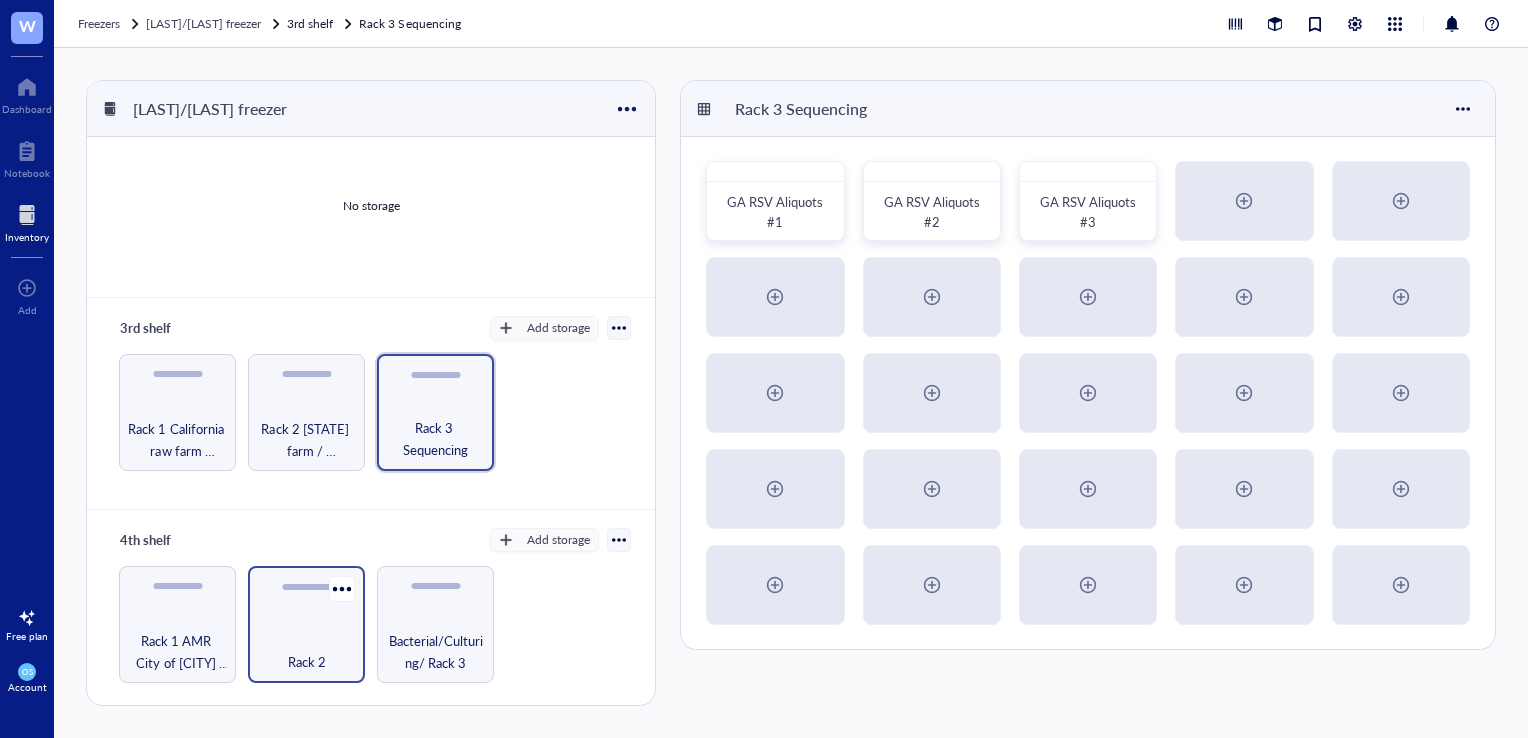 click on "Rack 2" at bounding box center [306, 651] 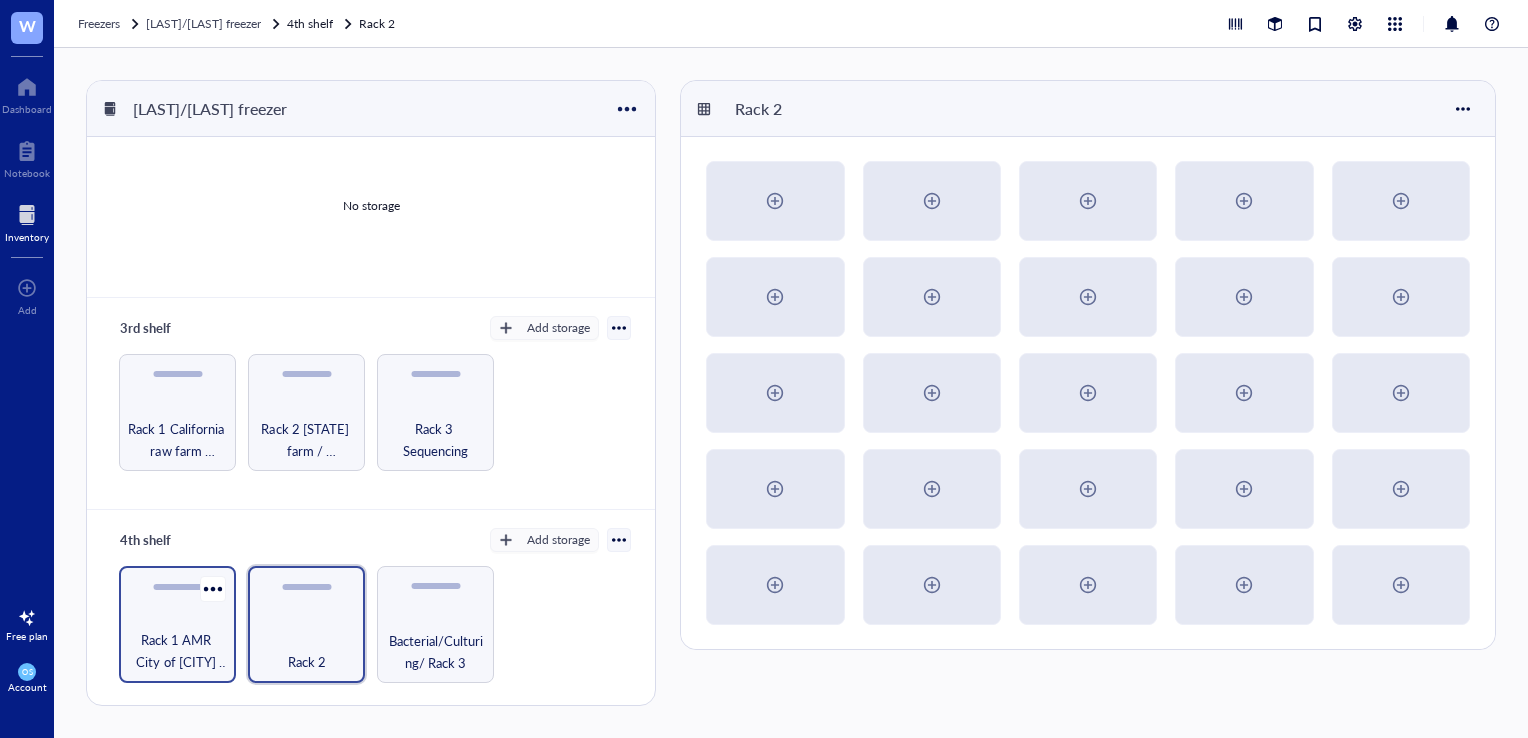 click on "Rack 1 AMR City of [CITY] [YEAR]/[YEAR]" at bounding box center [177, 624] 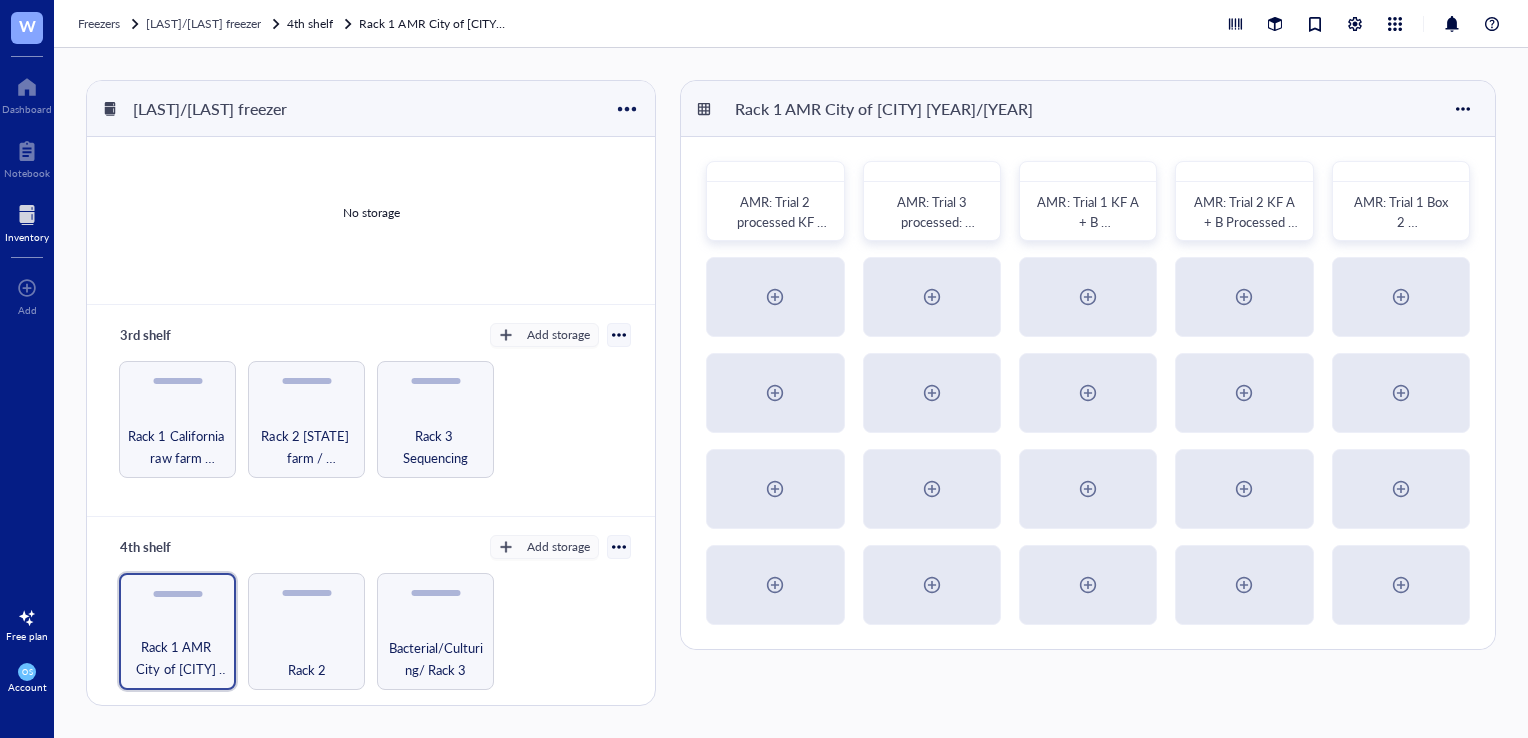 scroll, scrollTop: 255, scrollLeft: 0, axis: vertical 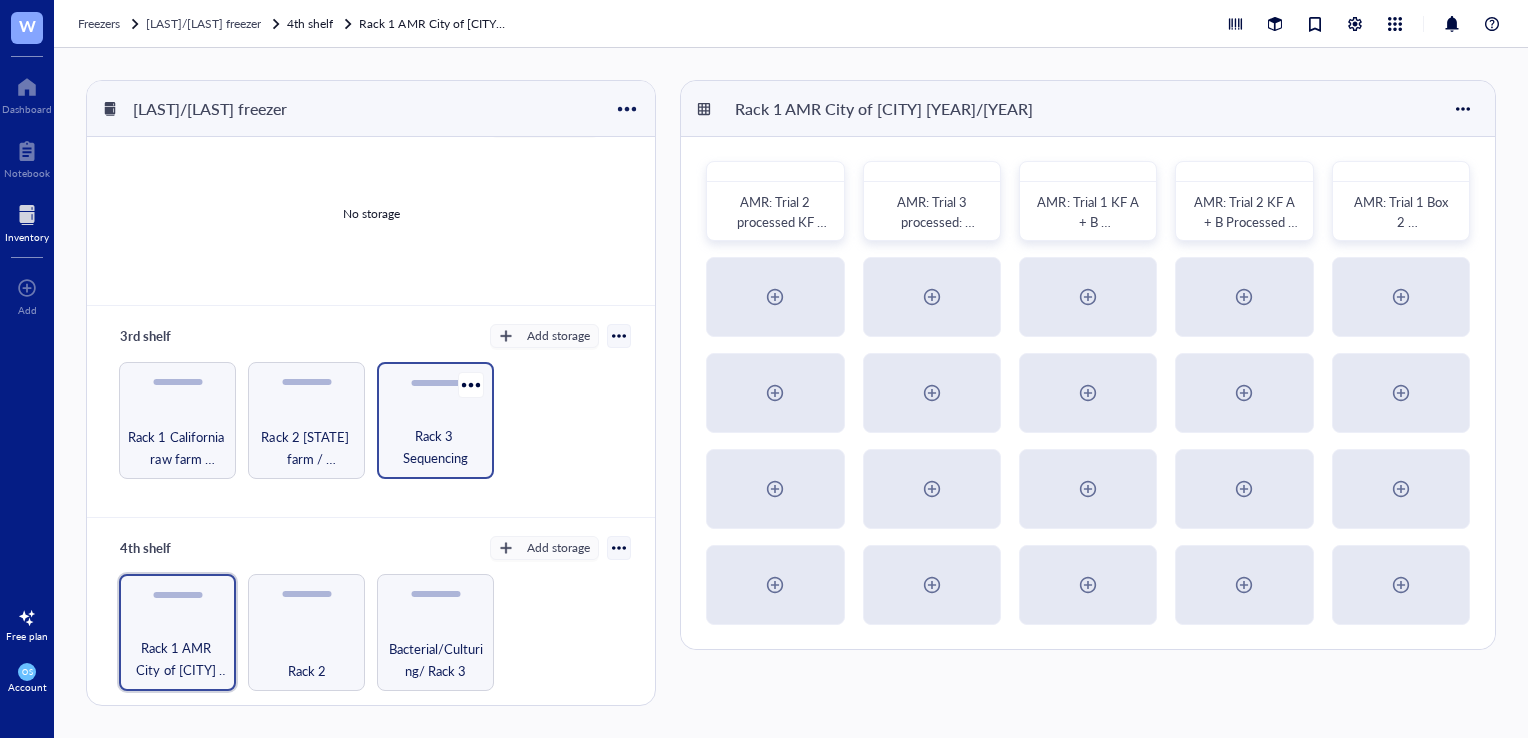 click on "Rack 3 Sequencing" at bounding box center (435, 447) 